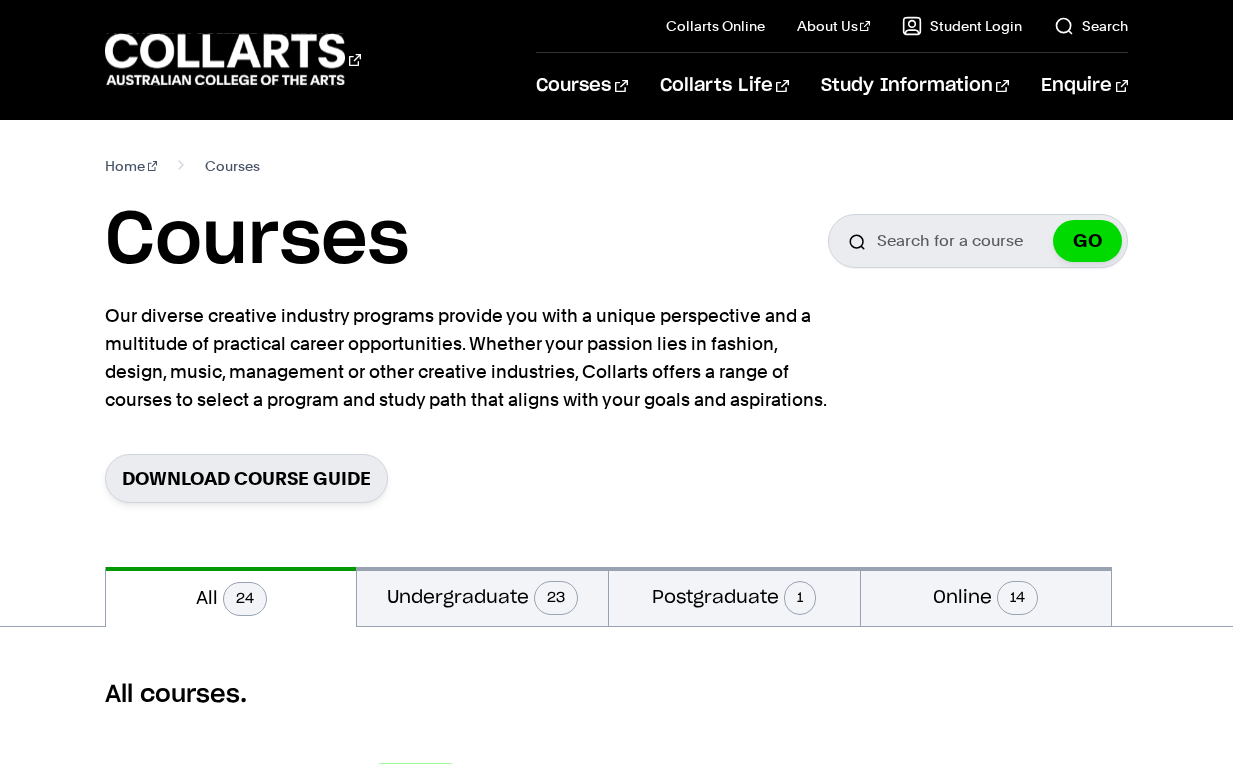 scroll, scrollTop: 0, scrollLeft: 0, axis: both 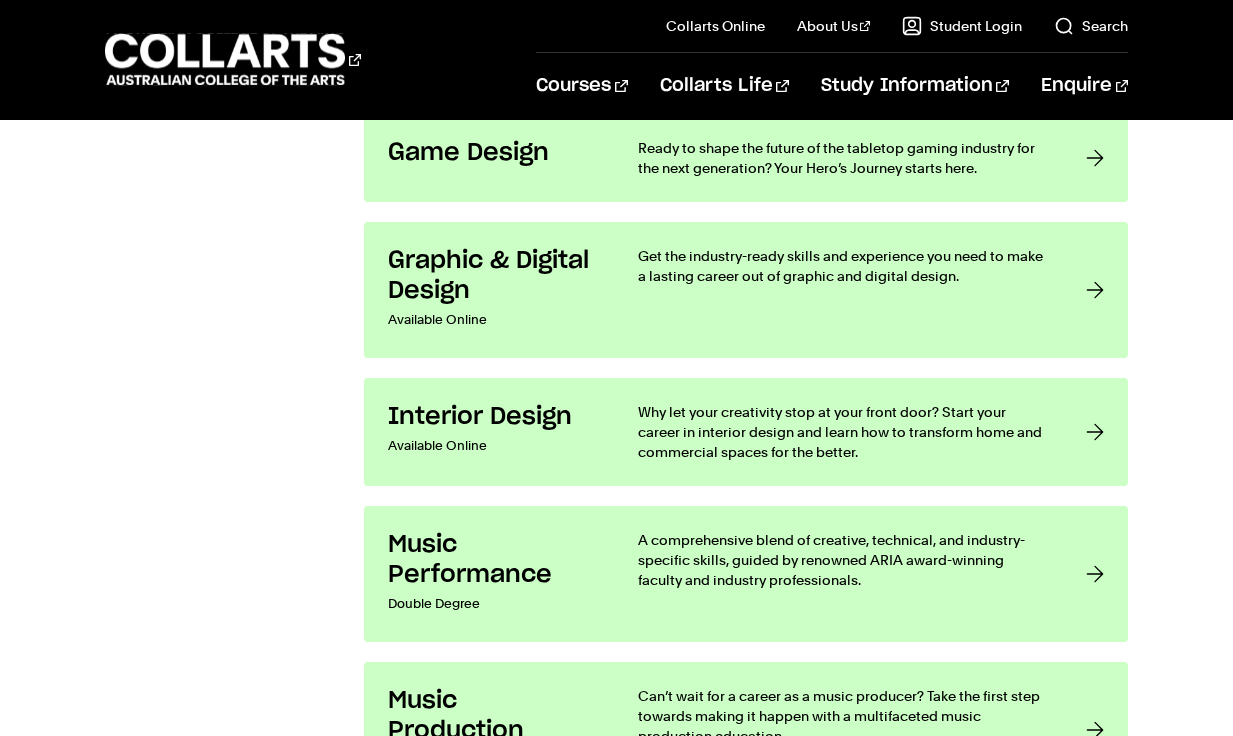 click on "Interest Area
All interest areas
Design
Fashion
Film & Theatre
Games & Animation
Management
Music & Audio" at bounding box center (224, -220) 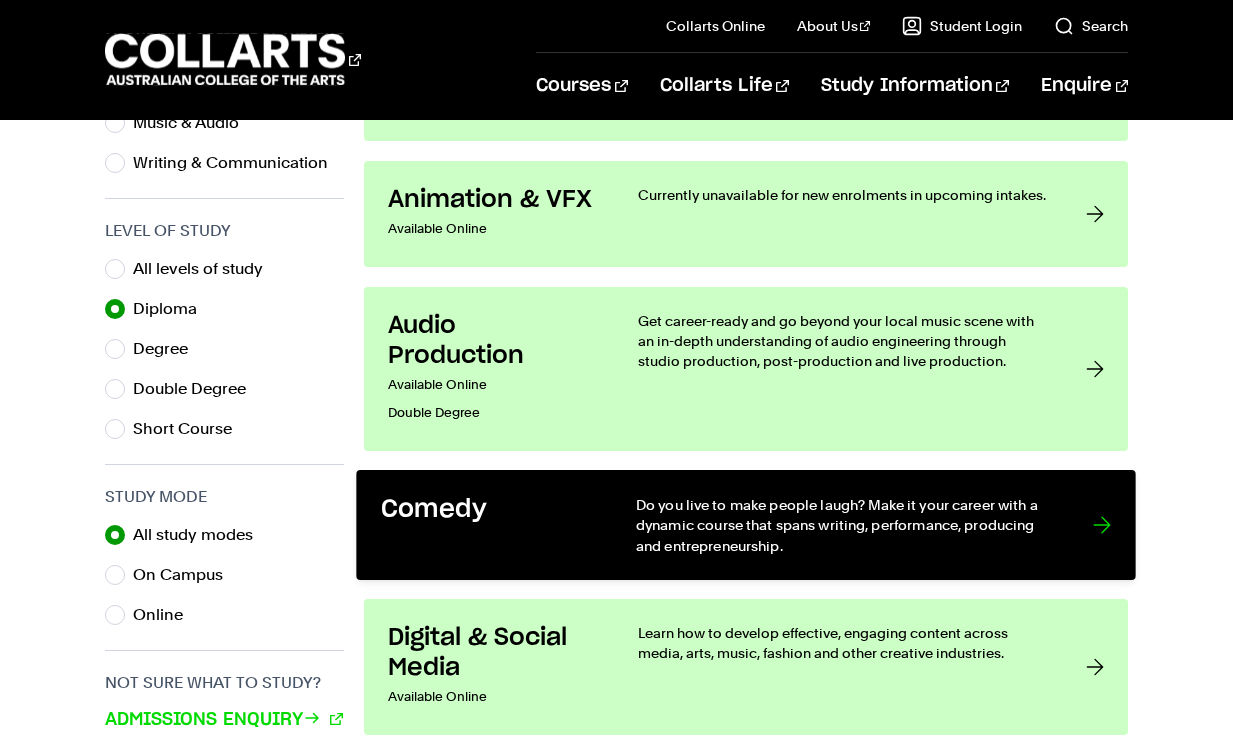 scroll, scrollTop: 929, scrollLeft: 0, axis: vertical 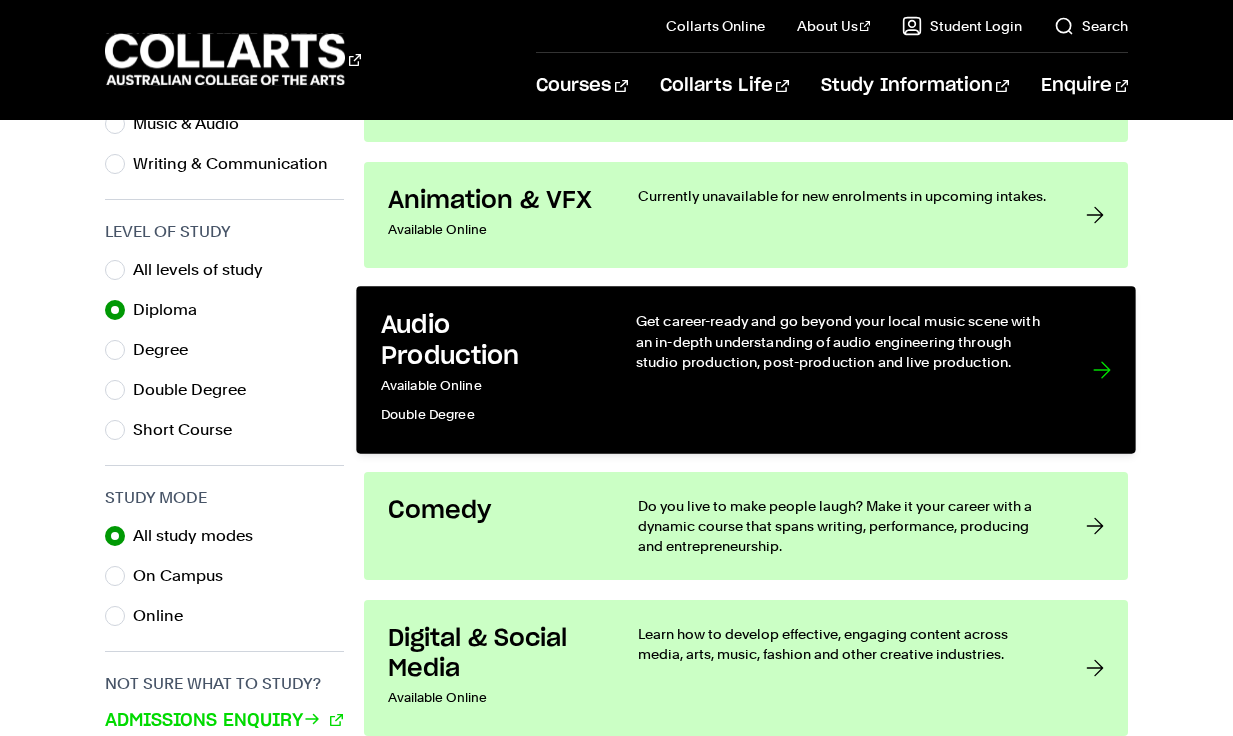 click on "Audio Production" at bounding box center (488, 341) 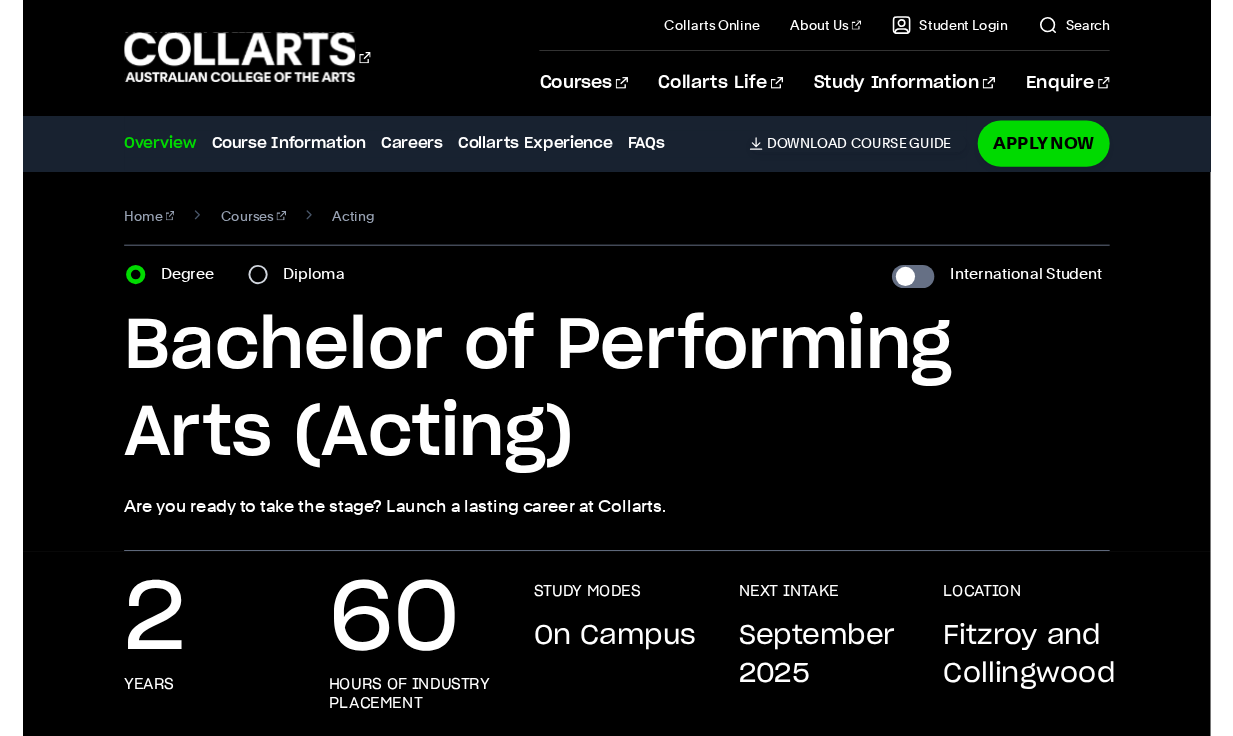 scroll, scrollTop: 0, scrollLeft: 0, axis: both 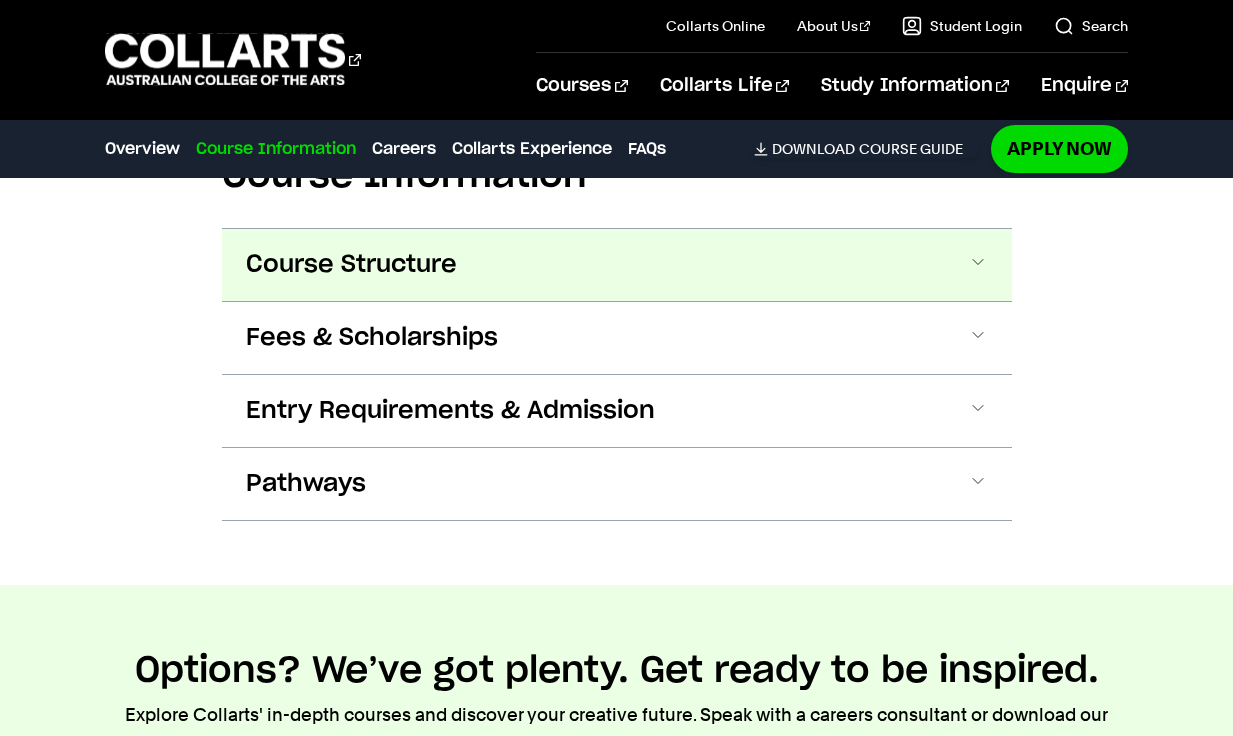 click on "Course Structure" at bounding box center (617, 265) 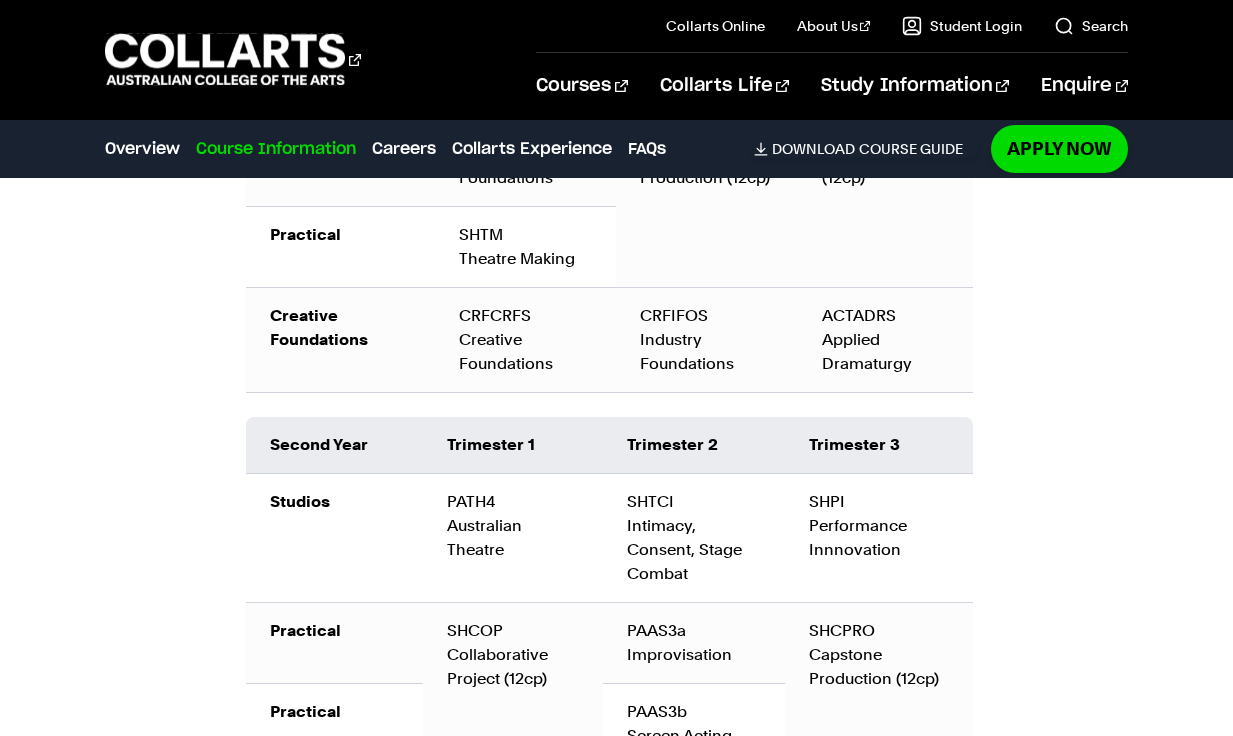 scroll, scrollTop: 2419, scrollLeft: 0, axis: vertical 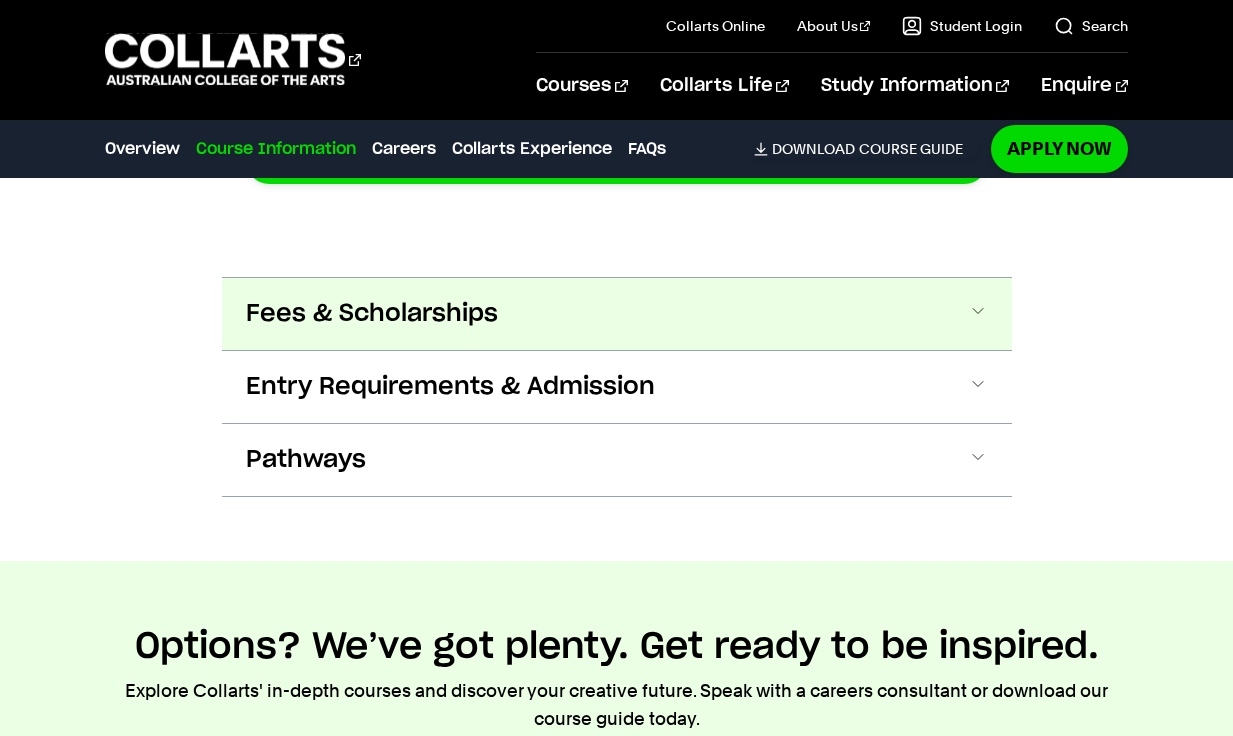 click on "Fees & Scholarships" at bounding box center (617, 314) 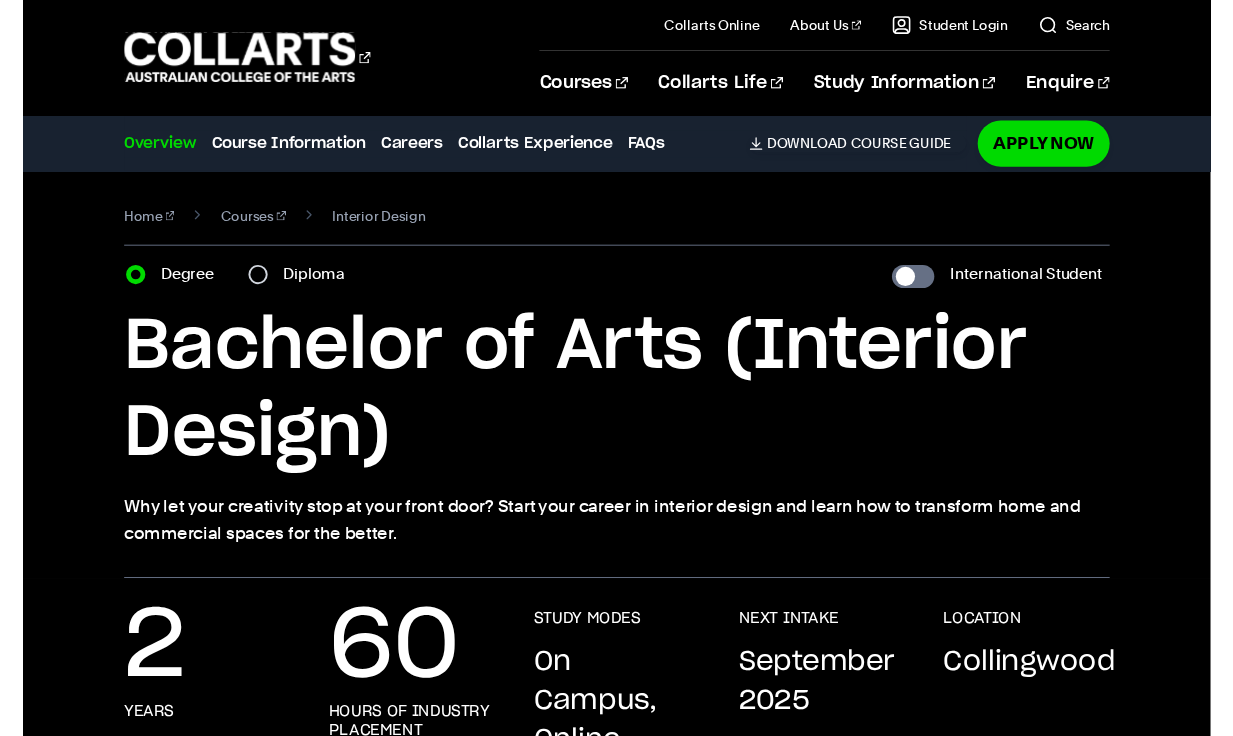 scroll, scrollTop: 0, scrollLeft: 0, axis: both 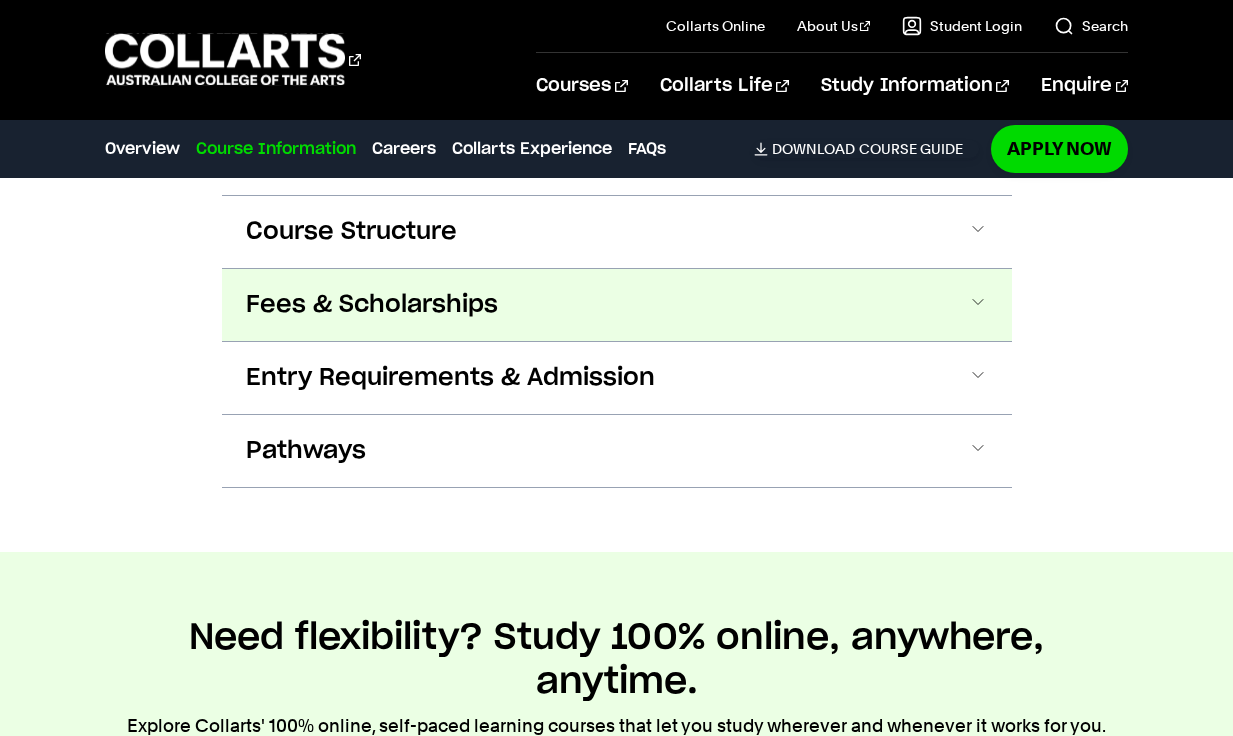 click on "Fees & Scholarships" at bounding box center (617, 305) 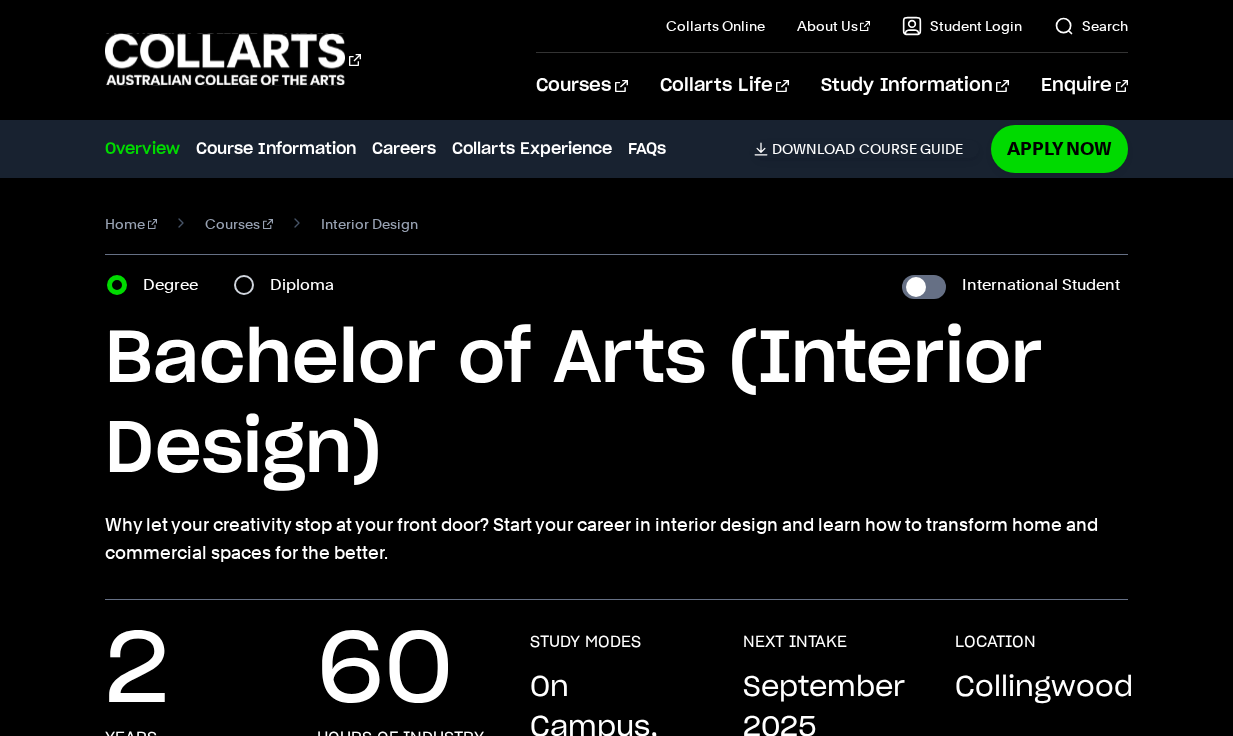 scroll, scrollTop: 0, scrollLeft: 0, axis: both 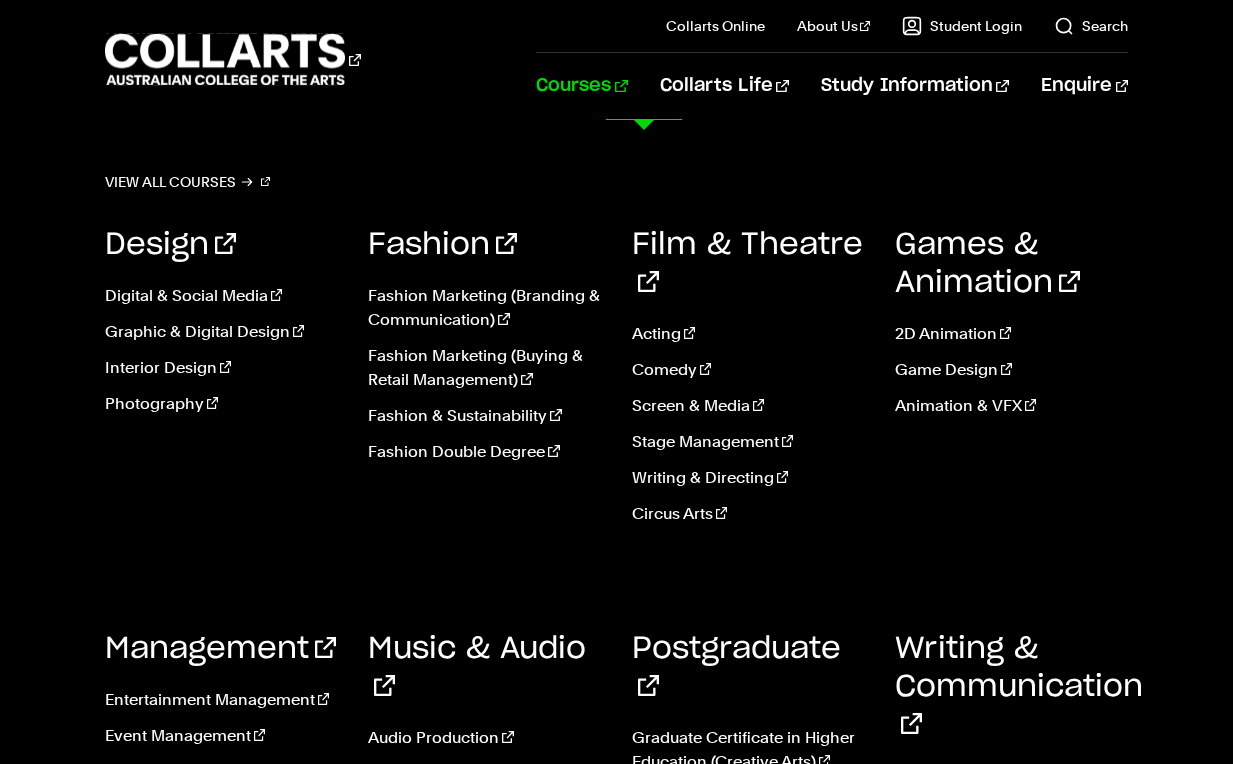 click on "Courses" at bounding box center (581, 86) 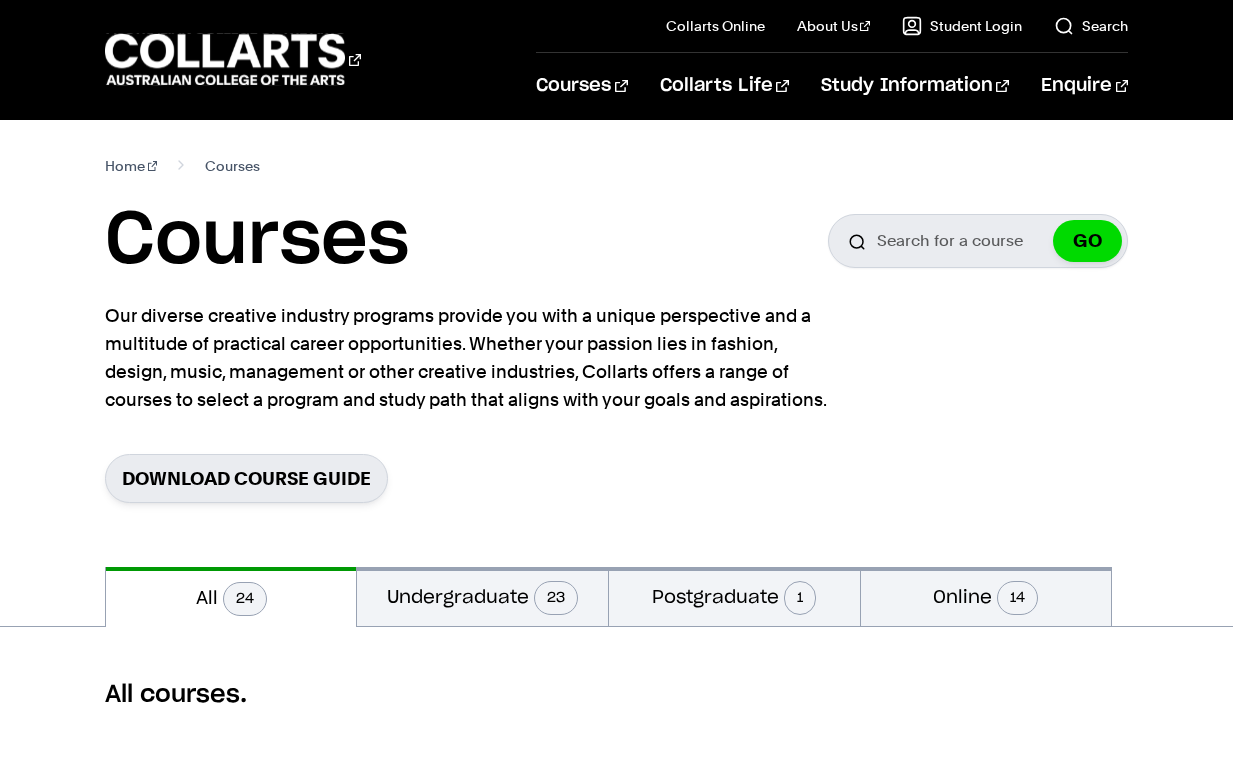 scroll, scrollTop: 0, scrollLeft: 0, axis: both 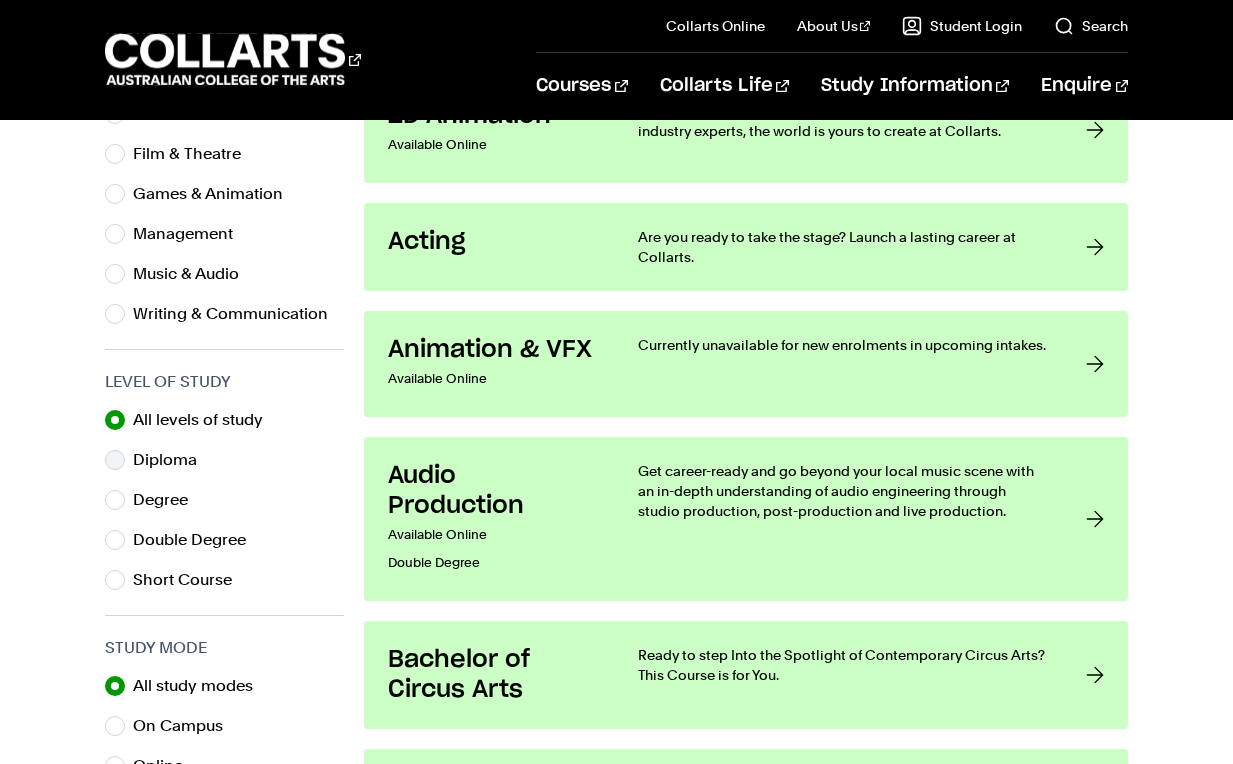 click on "Diploma" at bounding box center [115, 460] 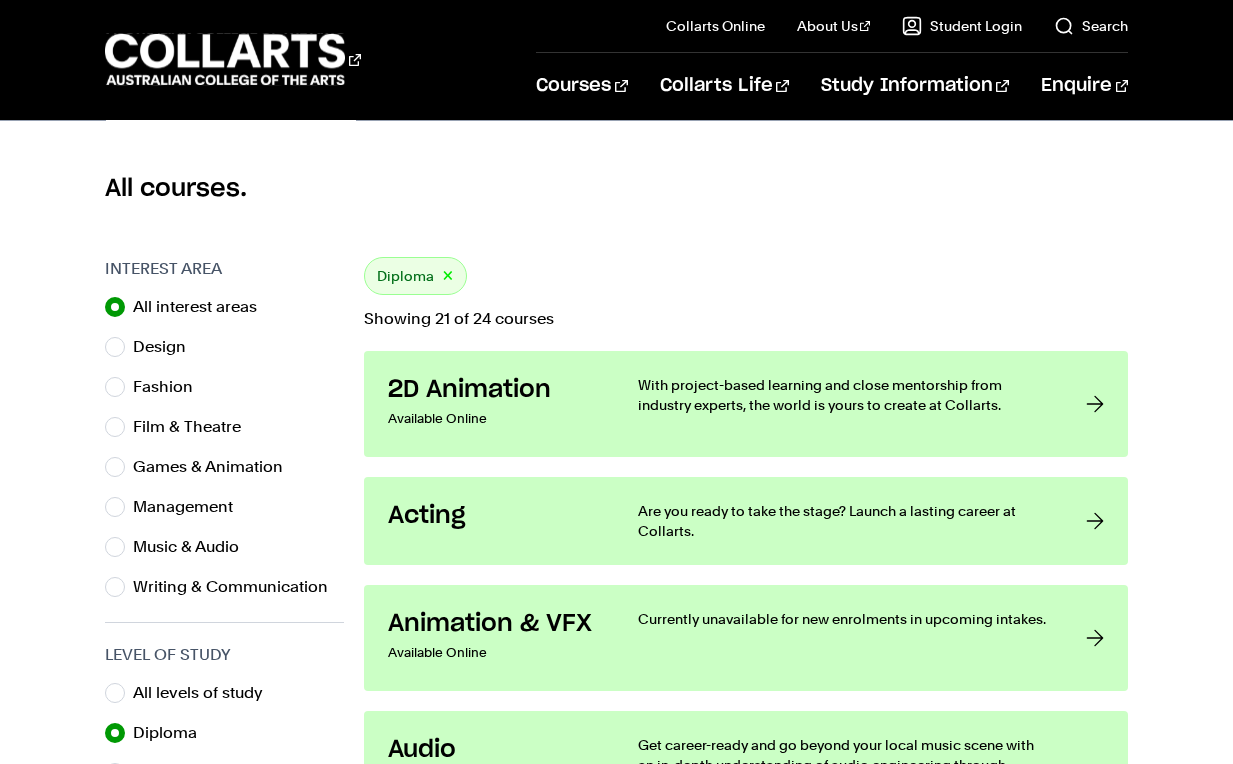 scroll, scrollTop: 503, scrollLeft: 0, axis: vertical 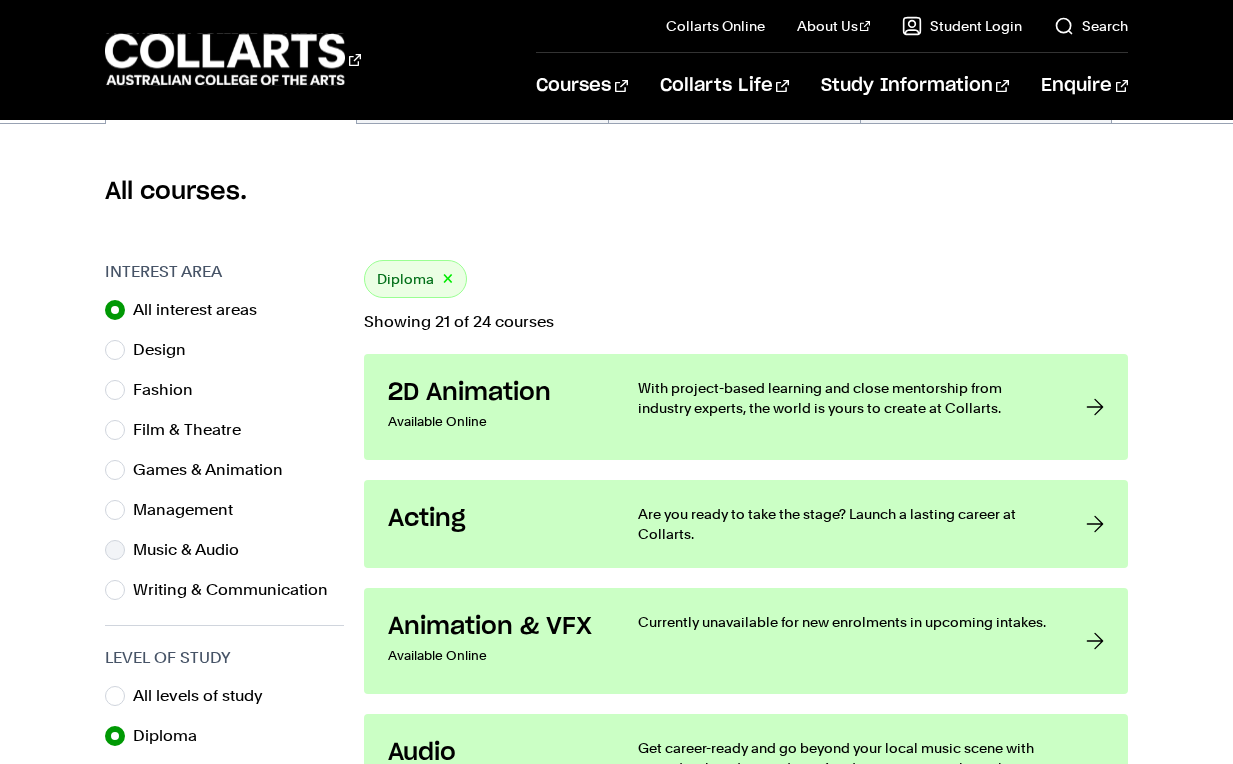 click on "Music & Audio" at bounding box center (115, 550) 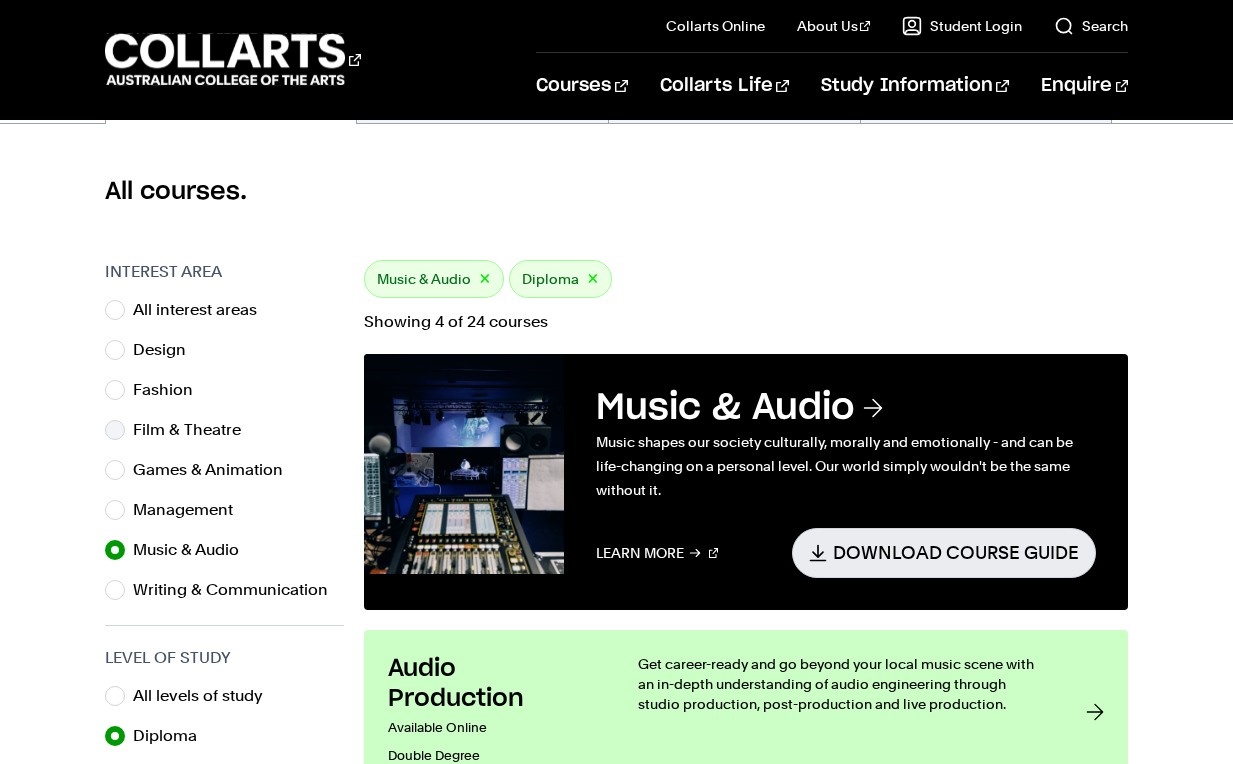 click on "Film & Theatre" at bounding box center (195, 430) 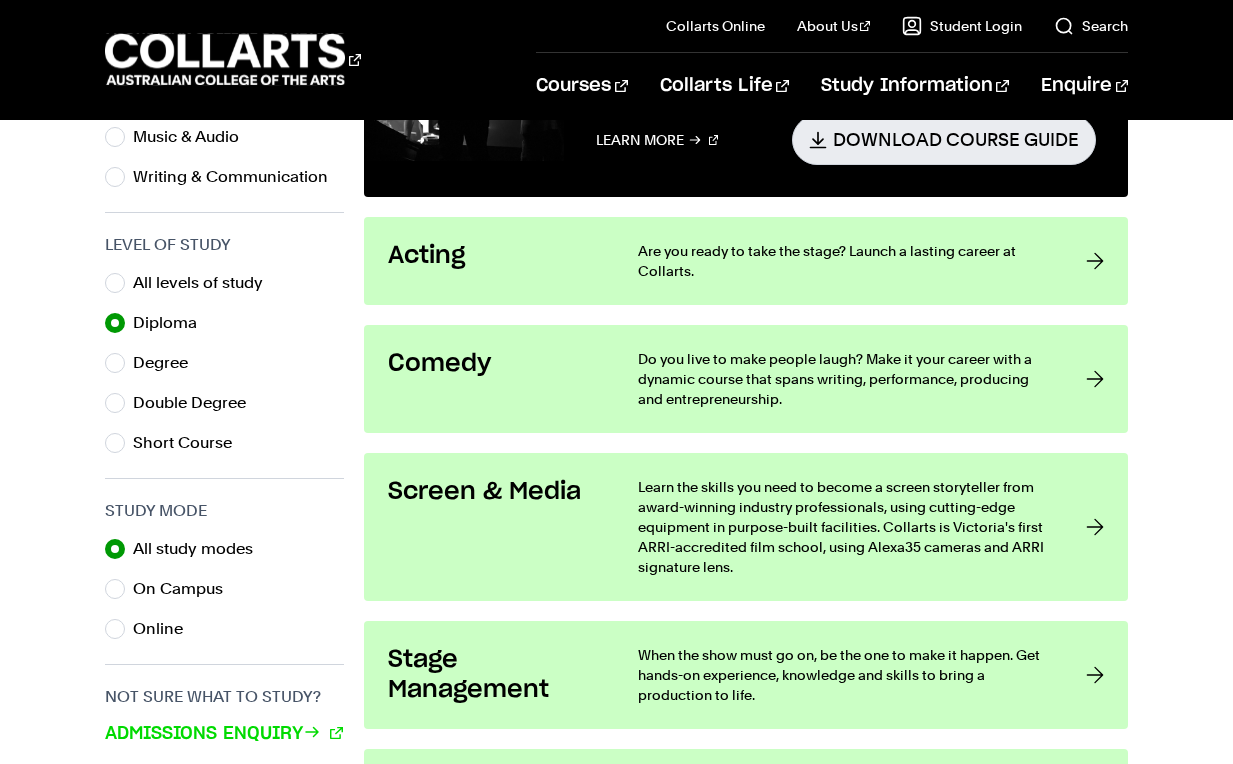 scroll, scrollTop: 908, scrollLeft: 0, axis: vertical 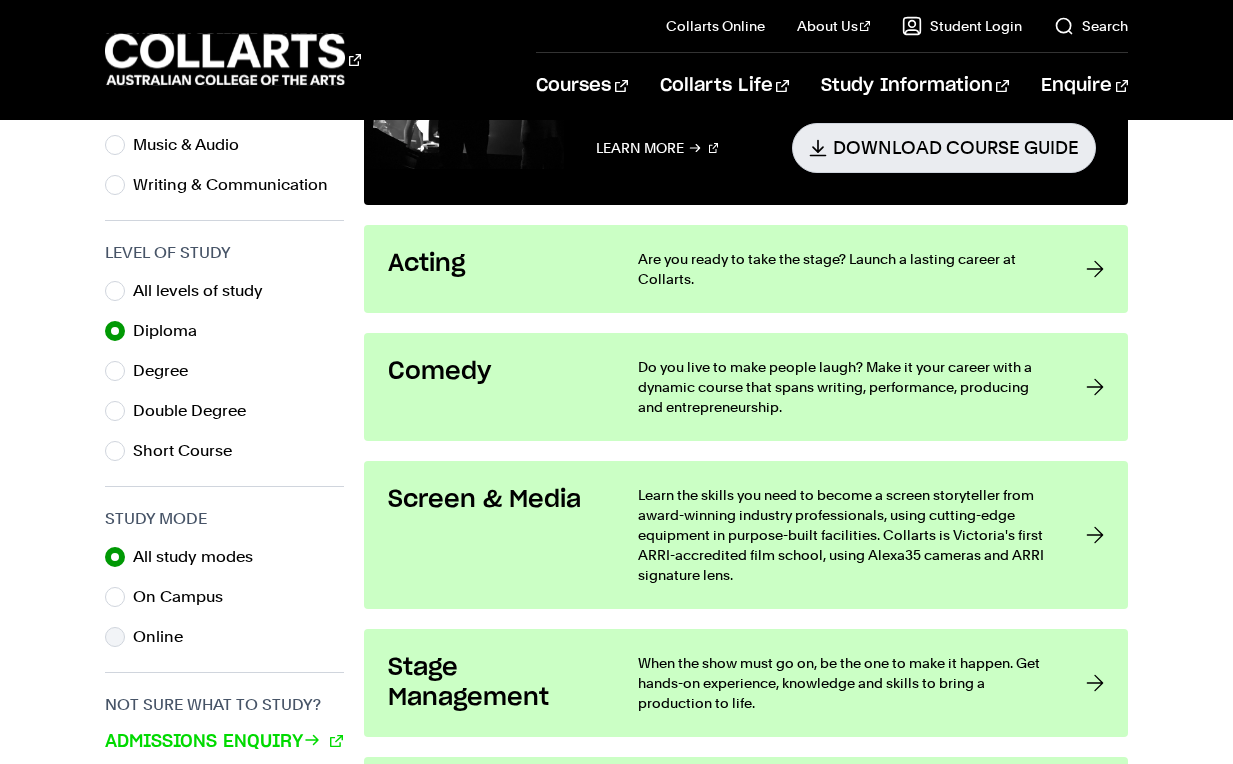 click on "Online" at bounding box center [166, 637] 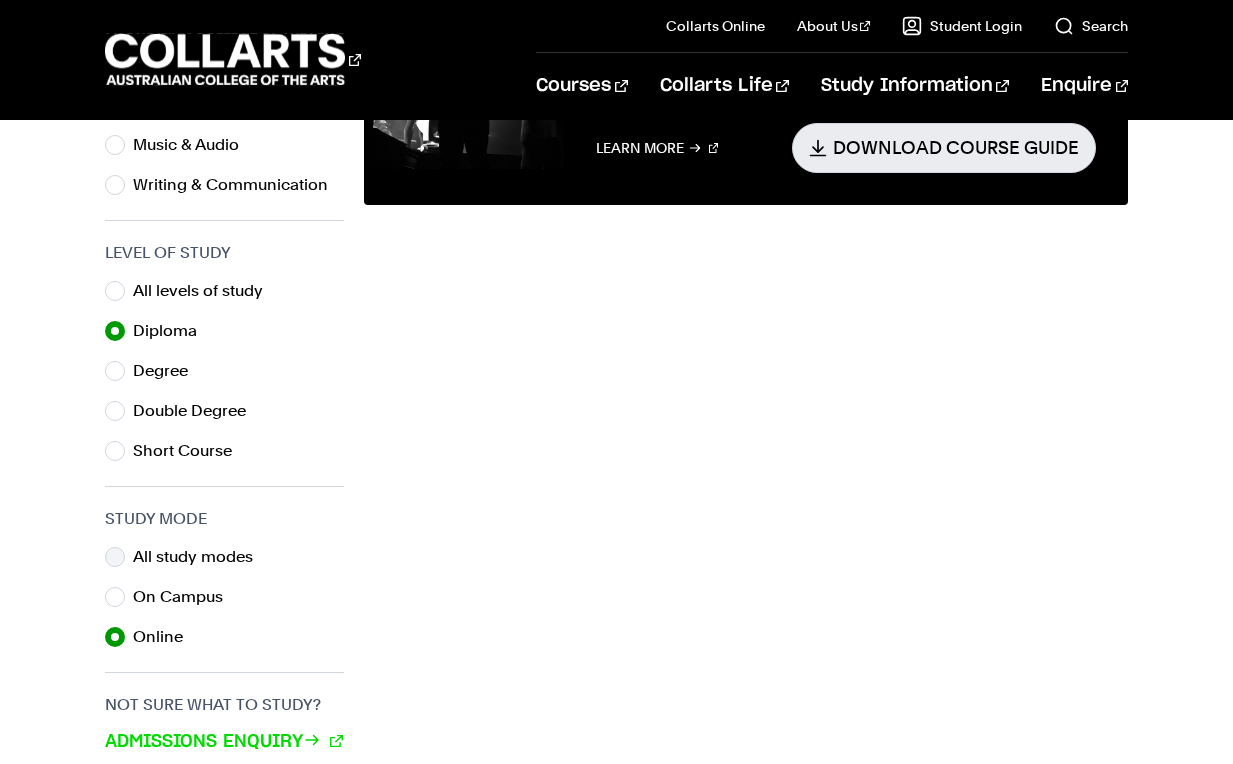 click on "All study modes" at bounding box center (201, 557) 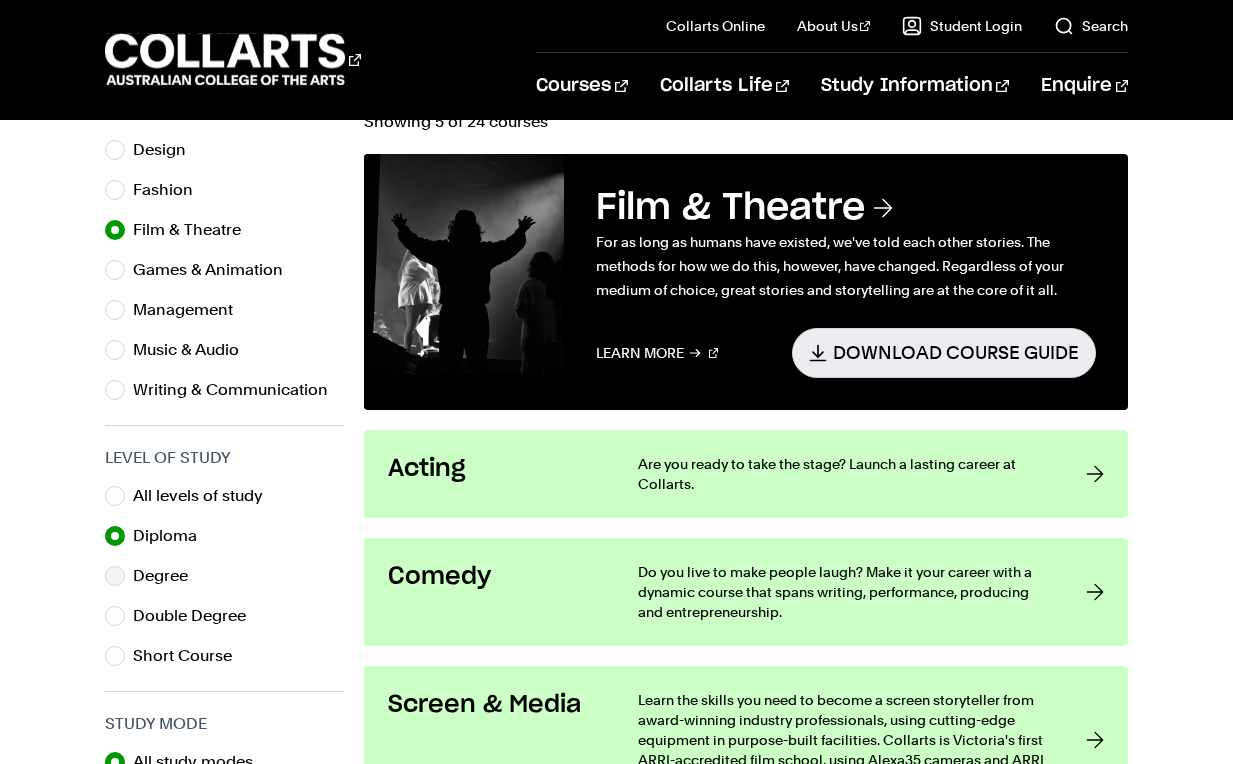 scroll, scrollTop: 657, scrollLeft: 0, axis: vertical 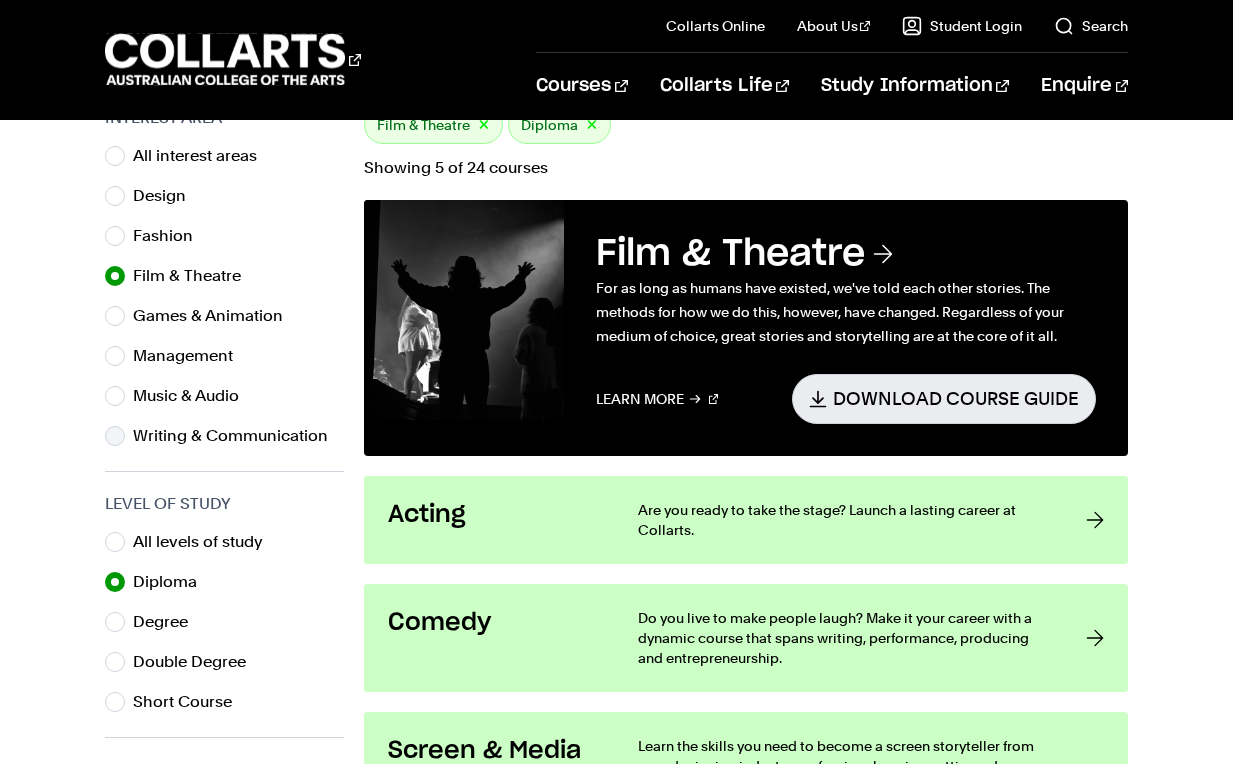 click on "Writing &
Communication" at bounding box center [115, 436] 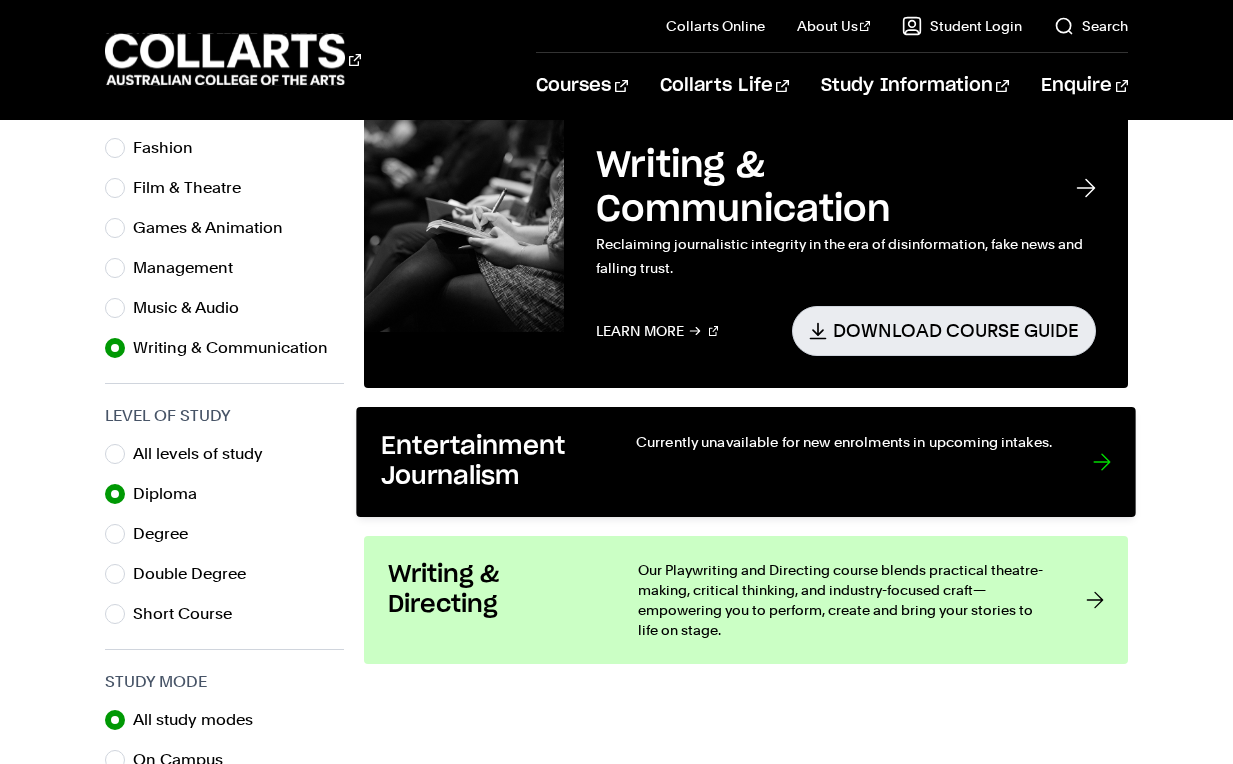 scroll, scrollTop: 762, scrollLeft: 0, axis: vertical 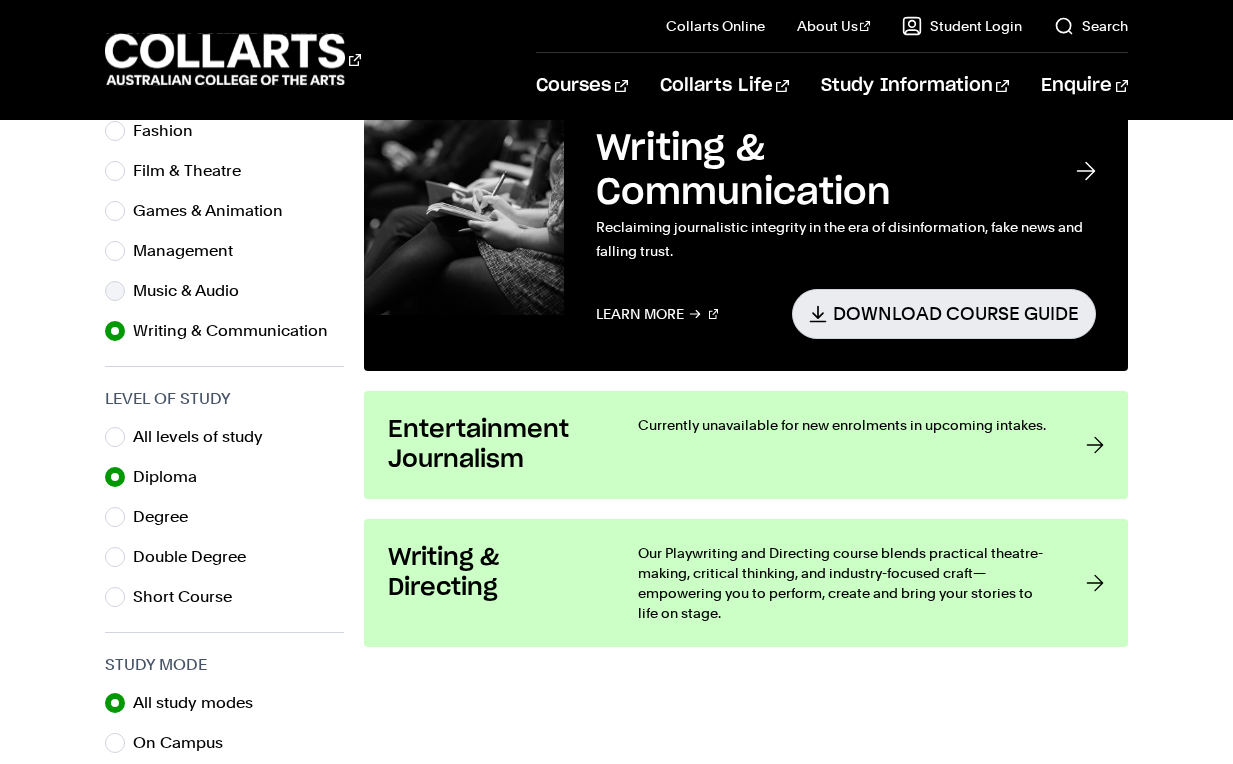 click on "Music & Audio" at bounding box center [194, 291] 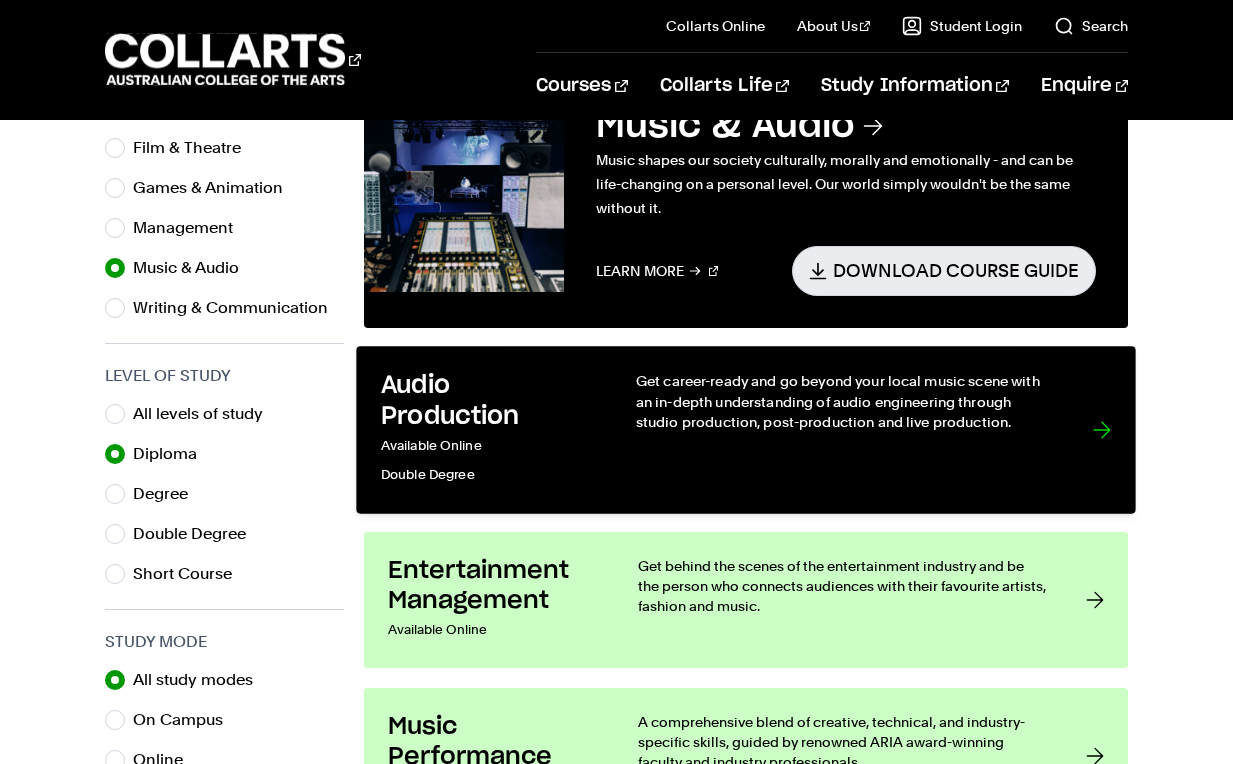 scroll, scrollTop: 784, scrollLeft: 0, axis: vertical 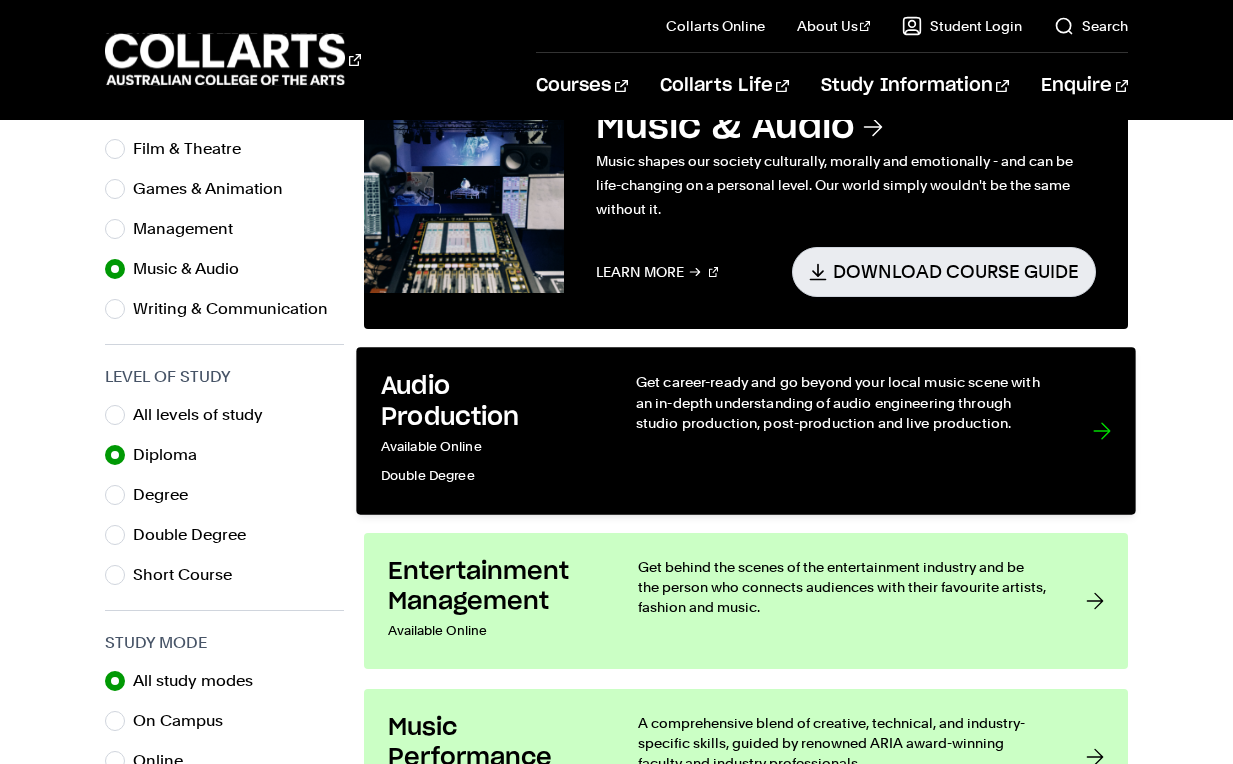 click on "Get career-ready and go beyond your local music scene with an in-depth understanding of audio engineering through studio production, post-production and live production." at bounding box center [844, 430] 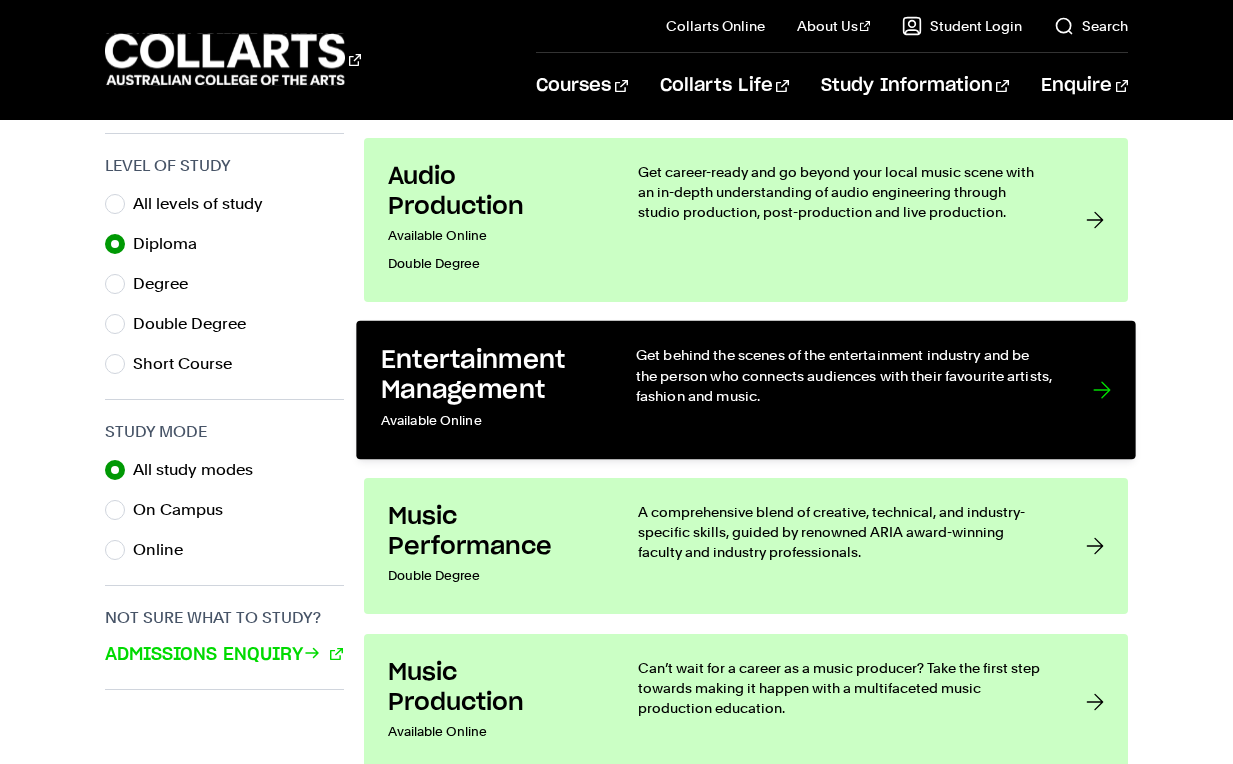 scroll, scrollTop: 998, scrollLeft: 0, axis: vertical 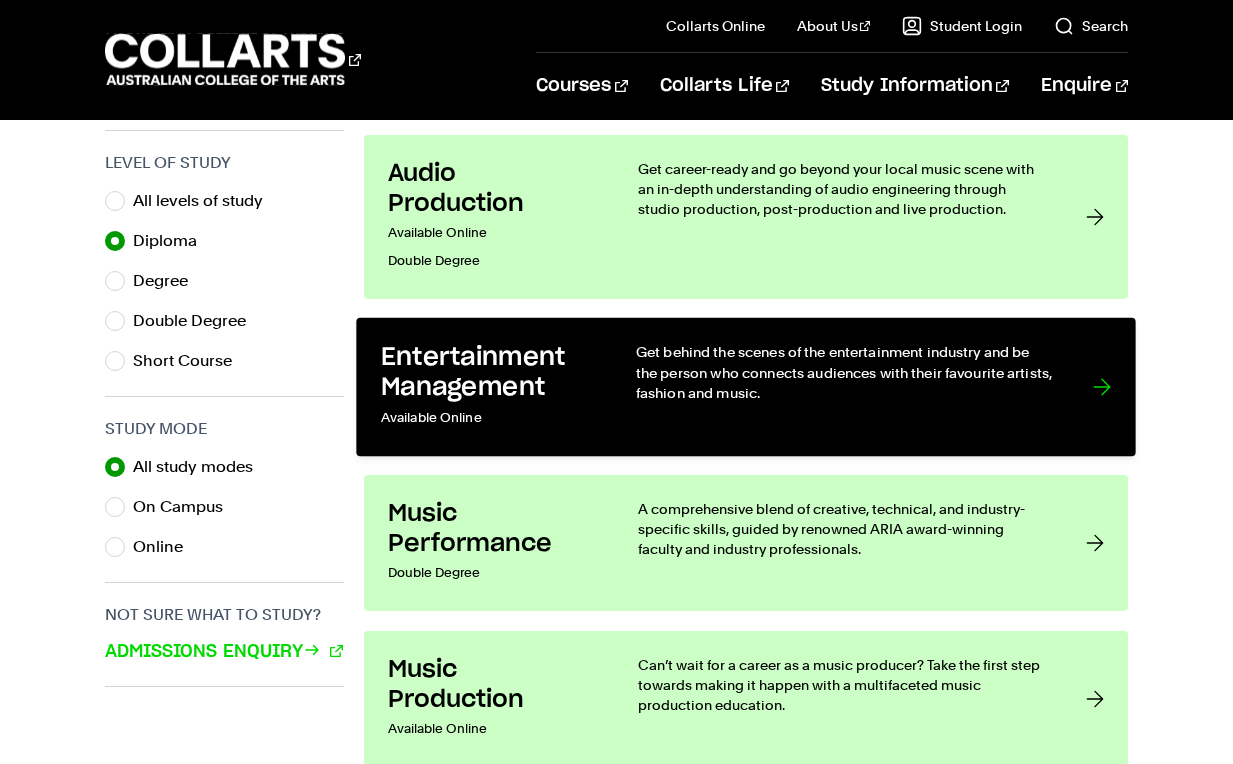 click on "Entertainment Management" at bounding box center (488, 372) 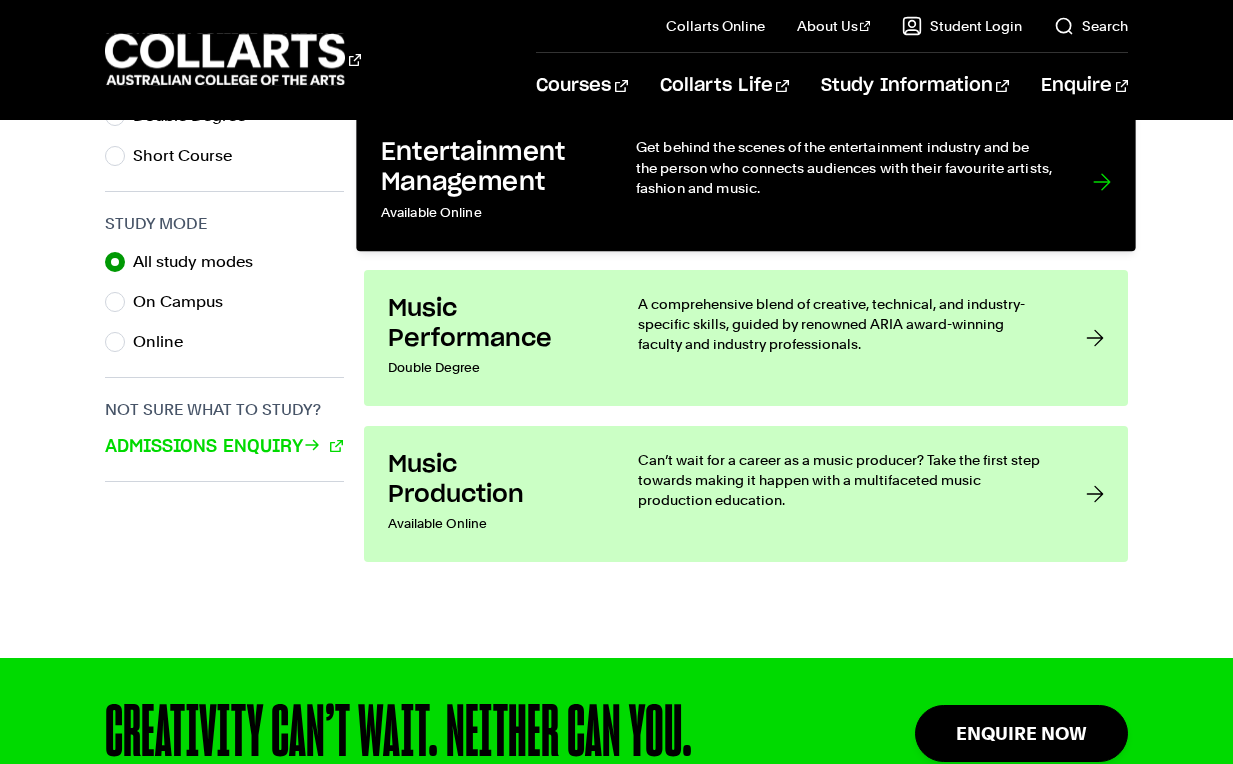 scroll, scrollTop: 1212, scrollLeft: 0, axis: vertical 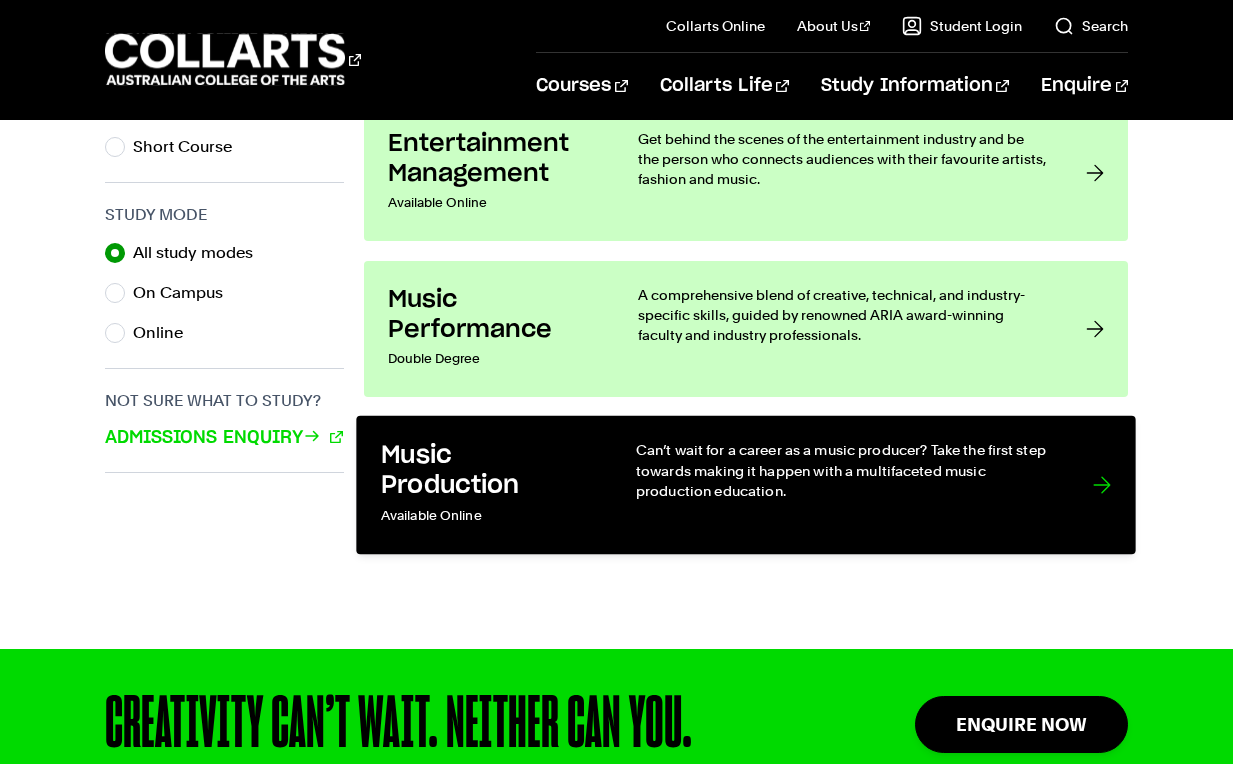 click on "Music Production
Available Online
Can’t wait for a career as a music producer? Take the first step towards making it happen with a multifaceted music production education." at bounding box center (746, 484) 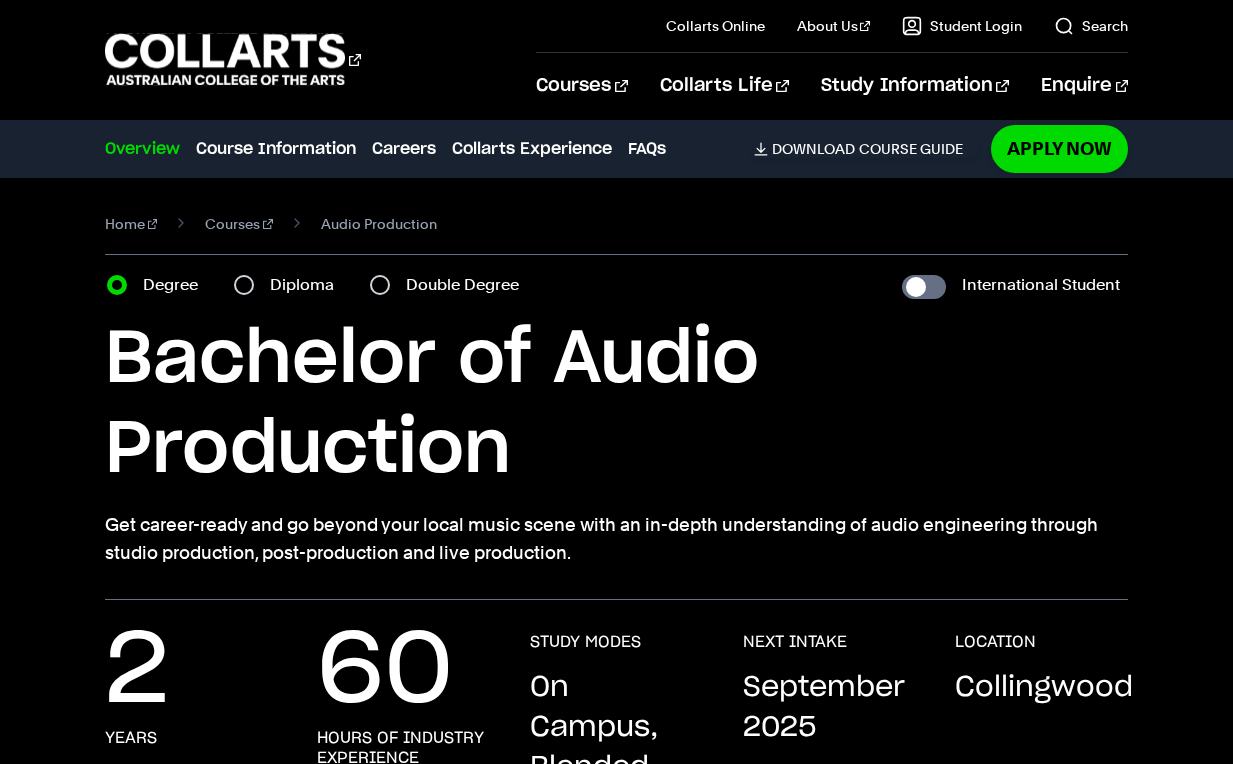 scroll, scrollTop: 0, scrollLeft: 0, axis: both 